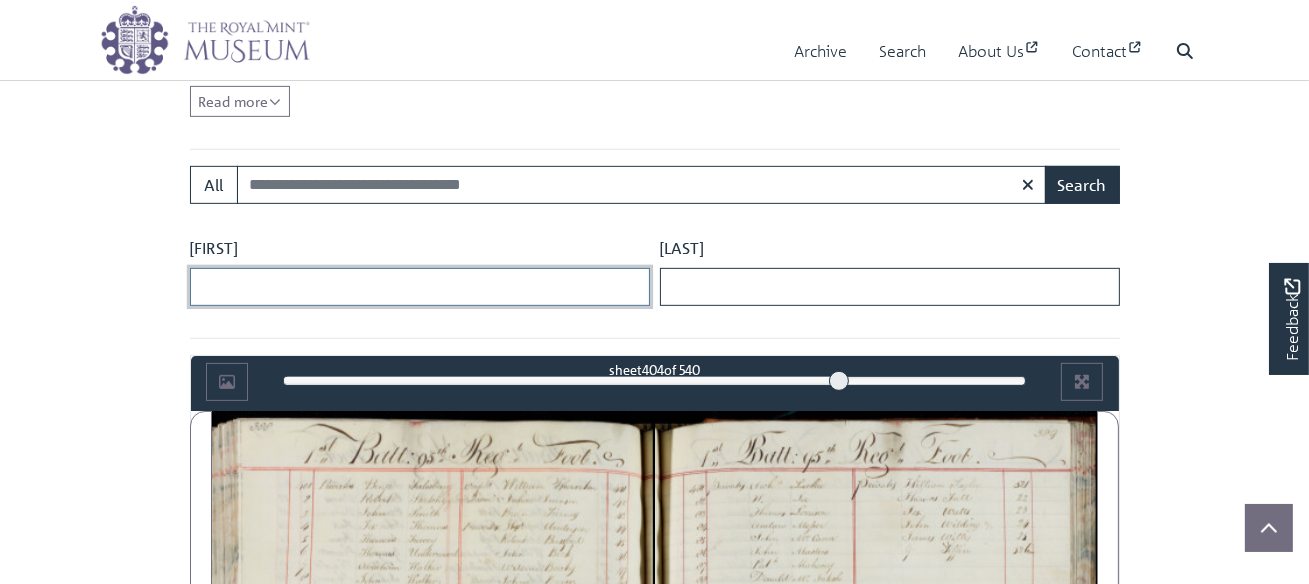 scroll, scrollTop: 870, scrollLeft: 0, axis: vertical 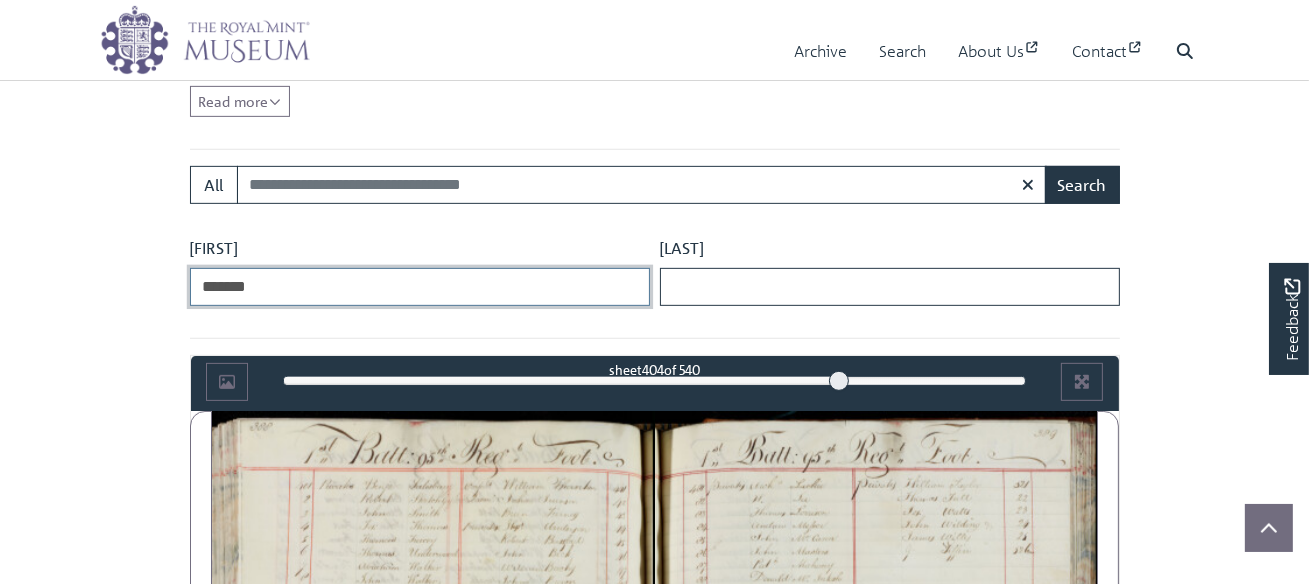 type on "*******" 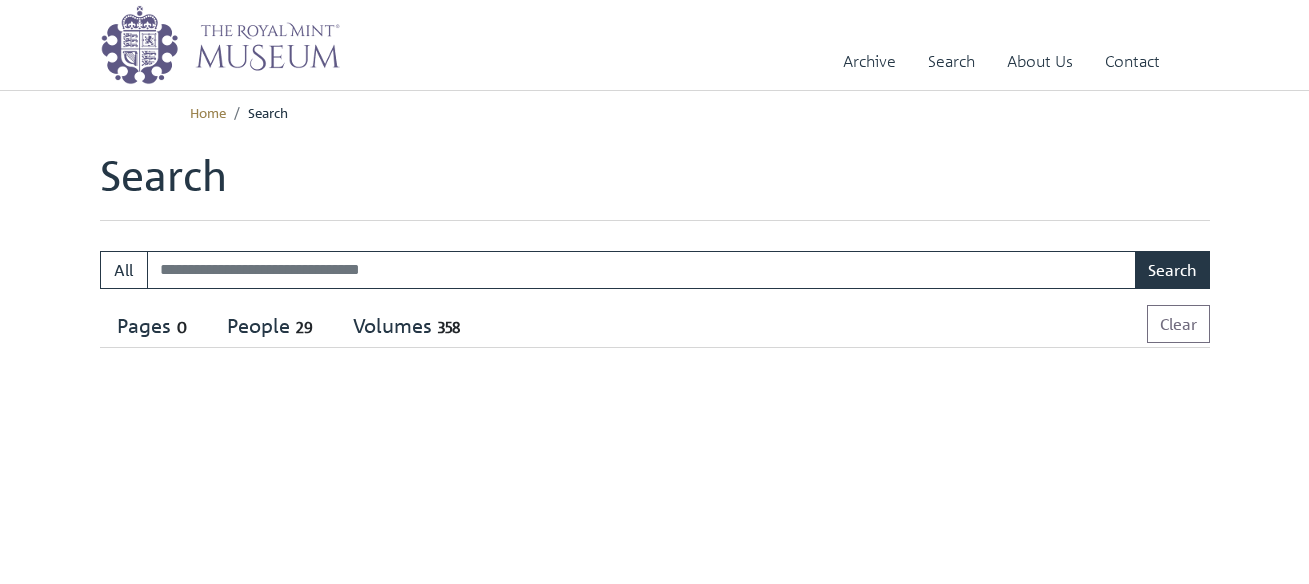 scroll, scrollTop: 0, scrollLeft: 0, axis: both 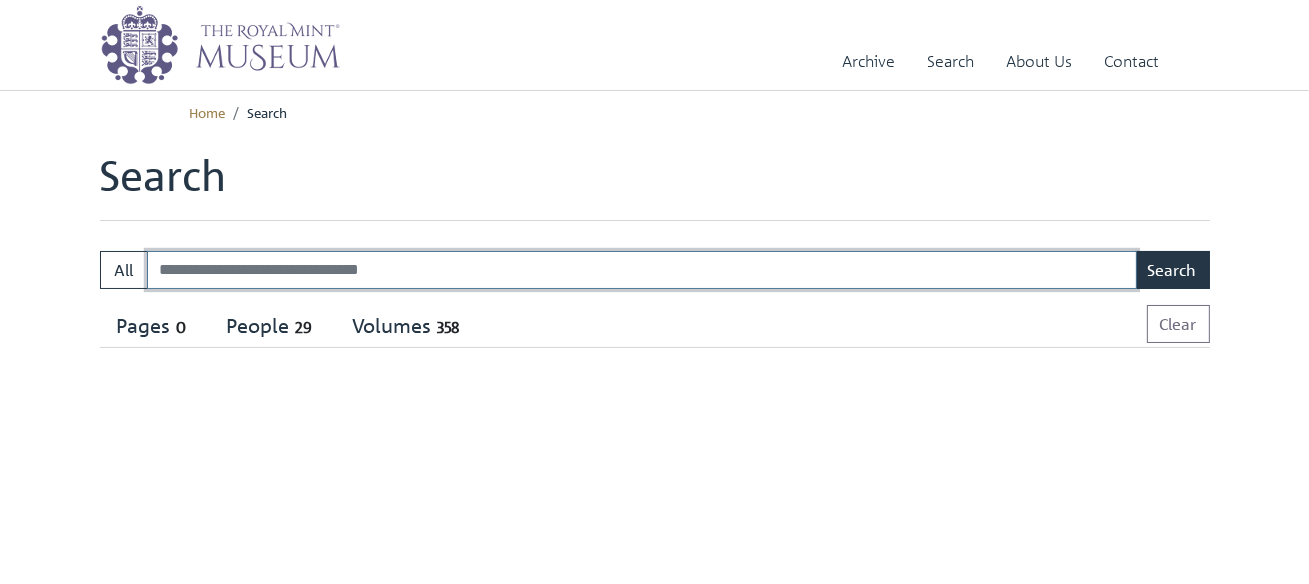 select on "****" 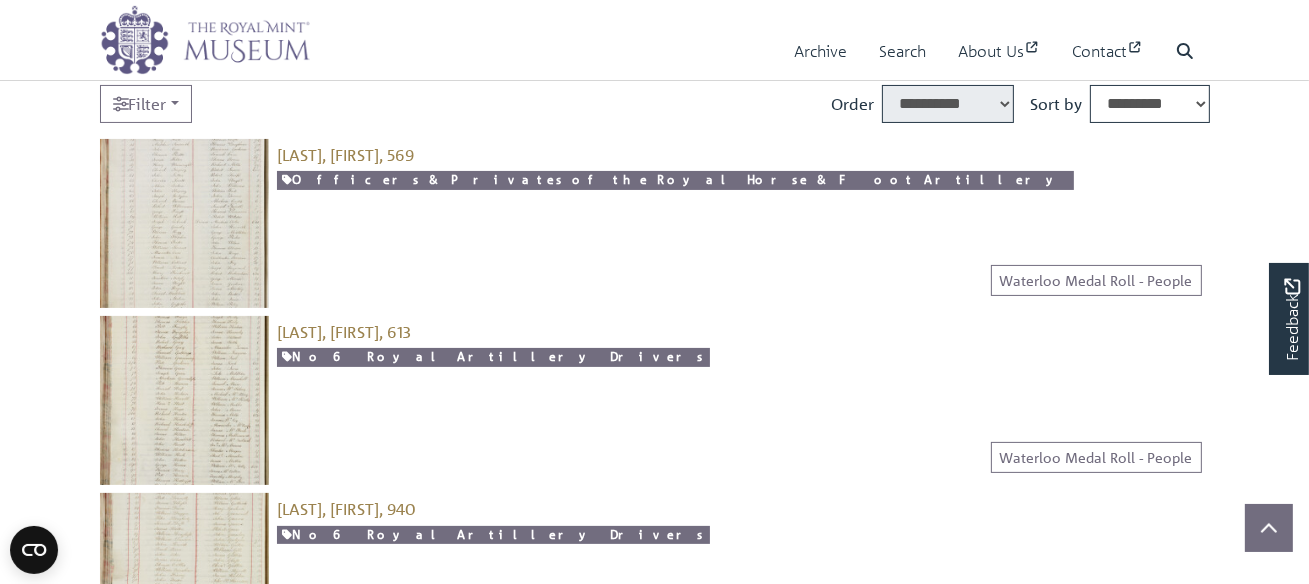 scroll, scrollTop: 111, scrollLeft: 0, axis: vertical 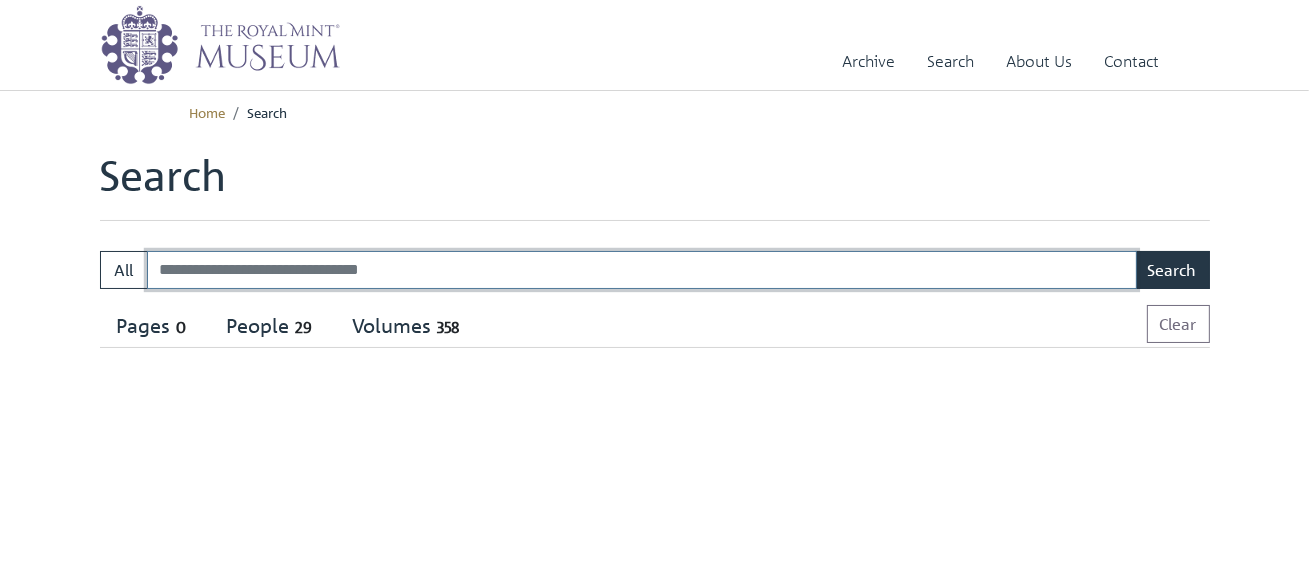 select on "****" 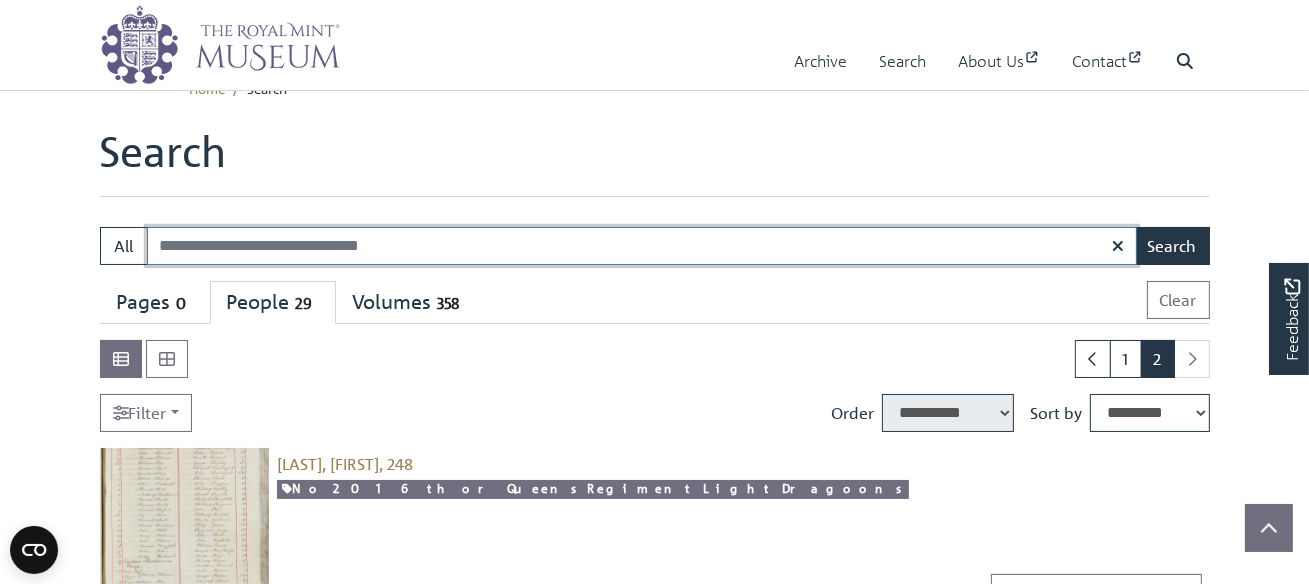 scroll, scrollTop: 0, scrollLeft: 0, axis: both 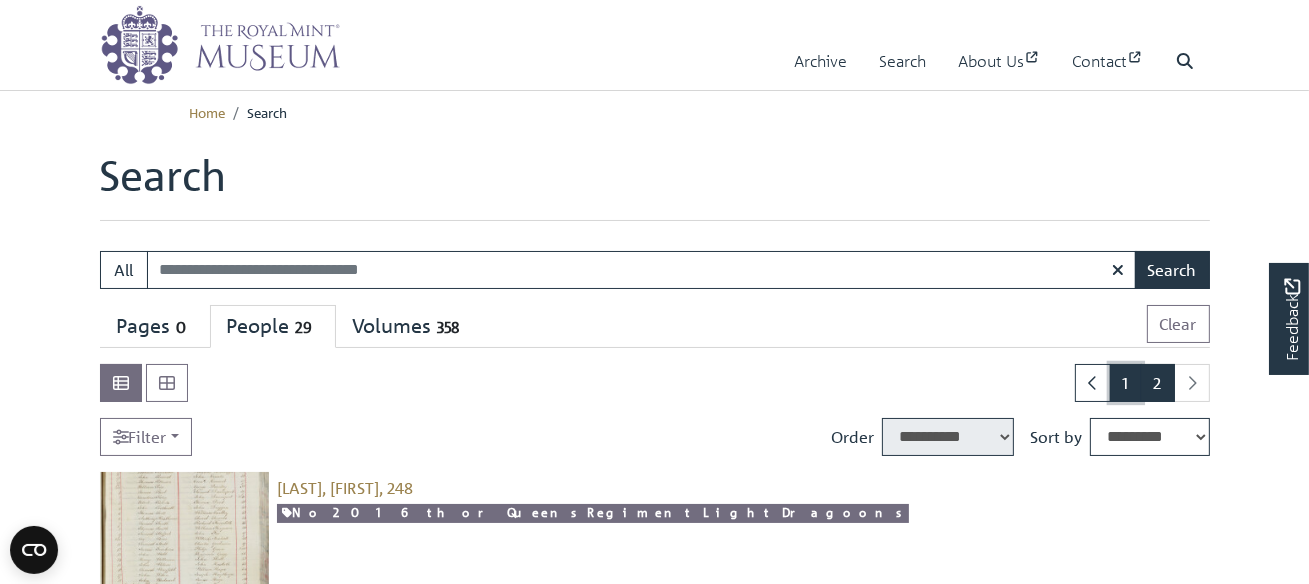 click on "1" at bounding box center (1126, 383) 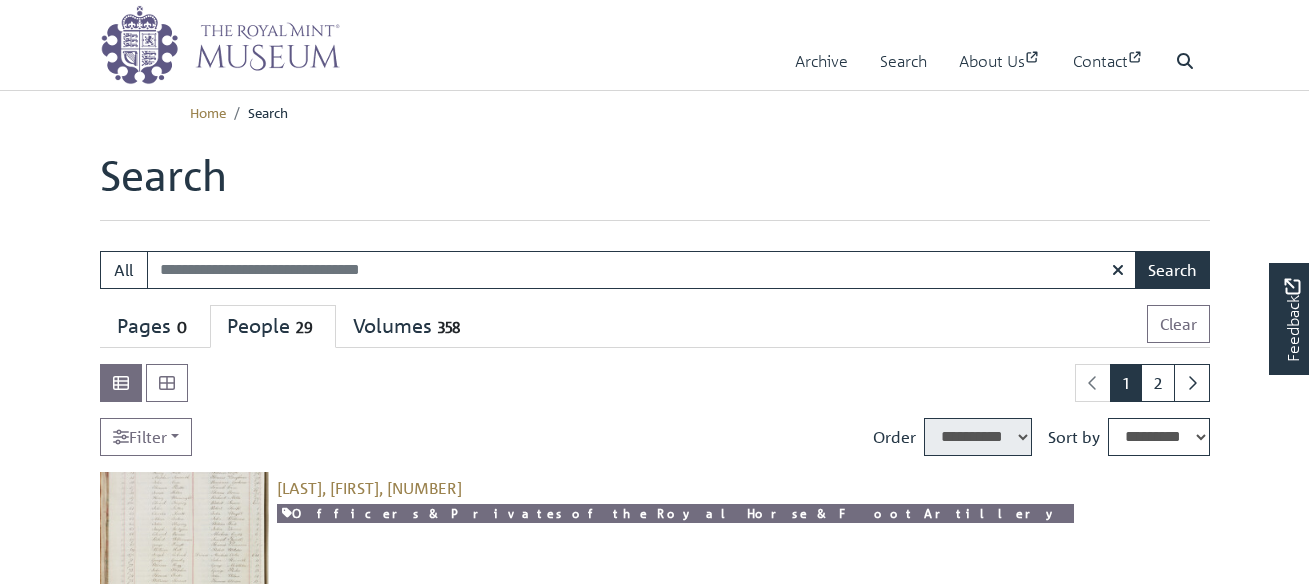 select on "****" 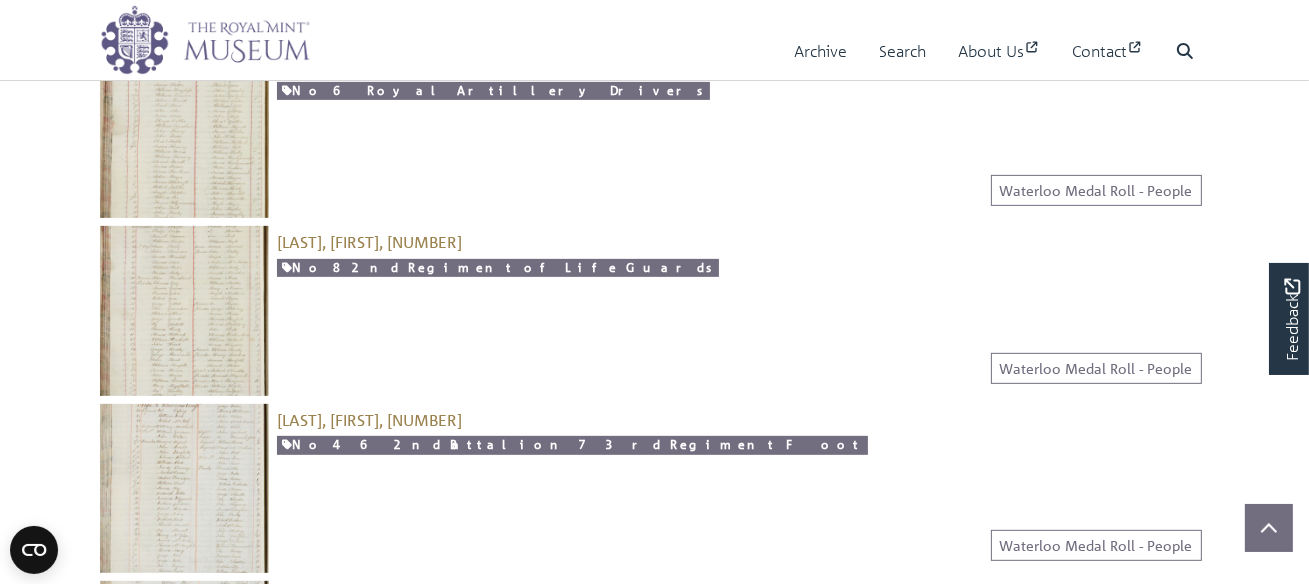 scroll, scrollTop: 666, scrollLeft: 0, axis: vertical 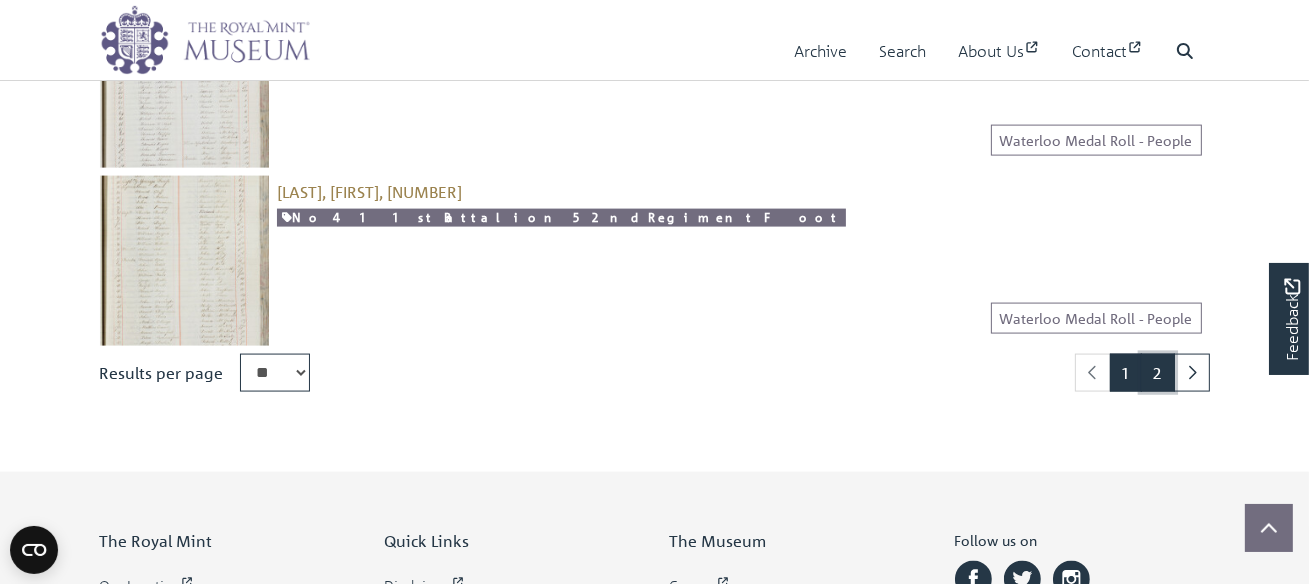 click on "2" at bounding box center (1158, 373) 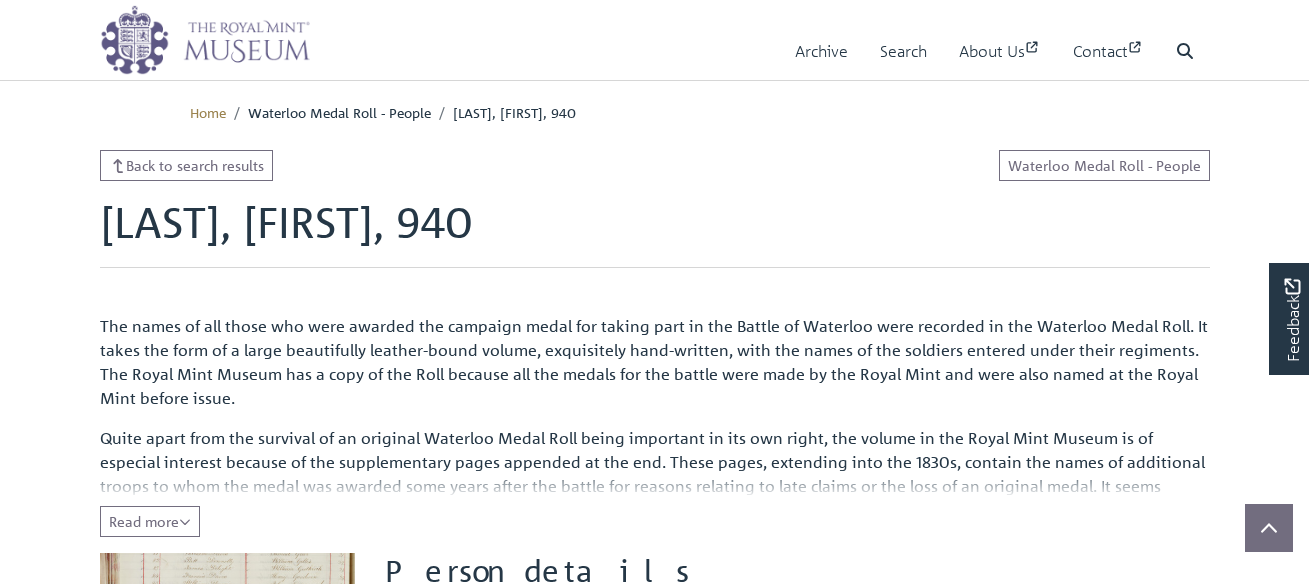 scroll, scrollTop: 444, scrollLeft: 0, axis: vertical 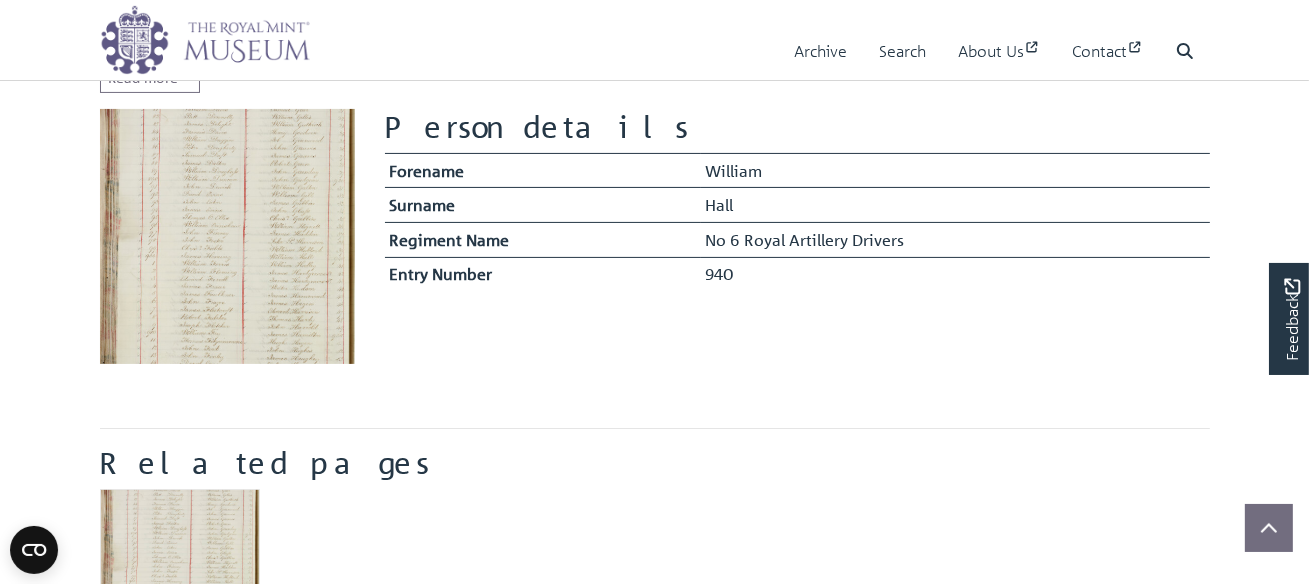 click at bounding box center (227, 236) 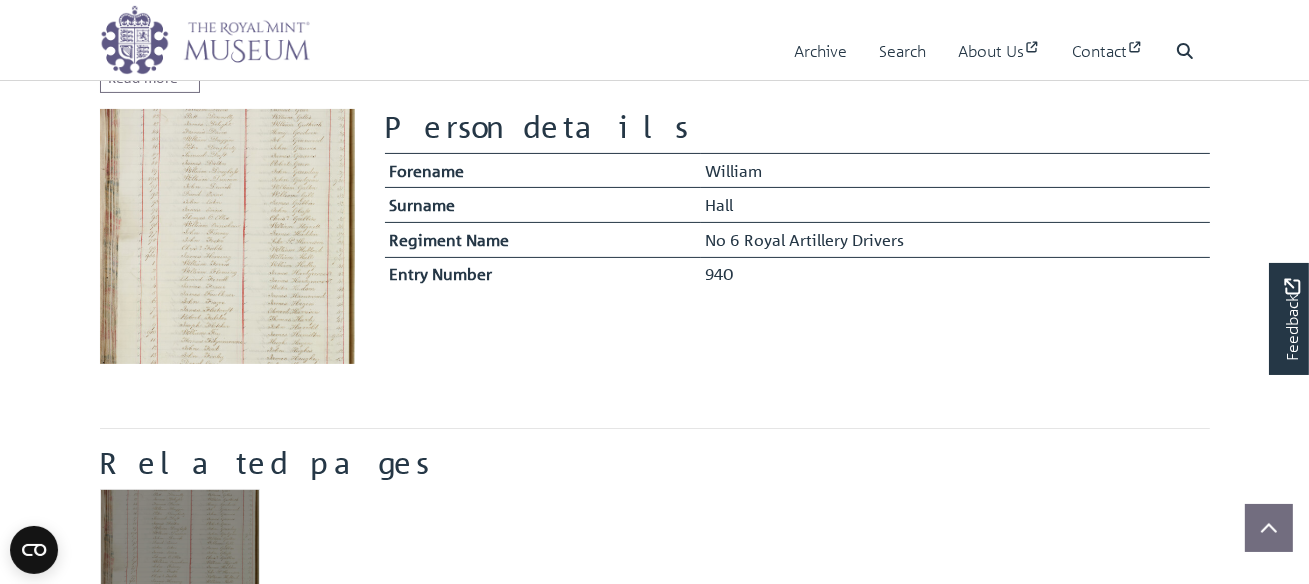 click at bounding box center [180, 569] 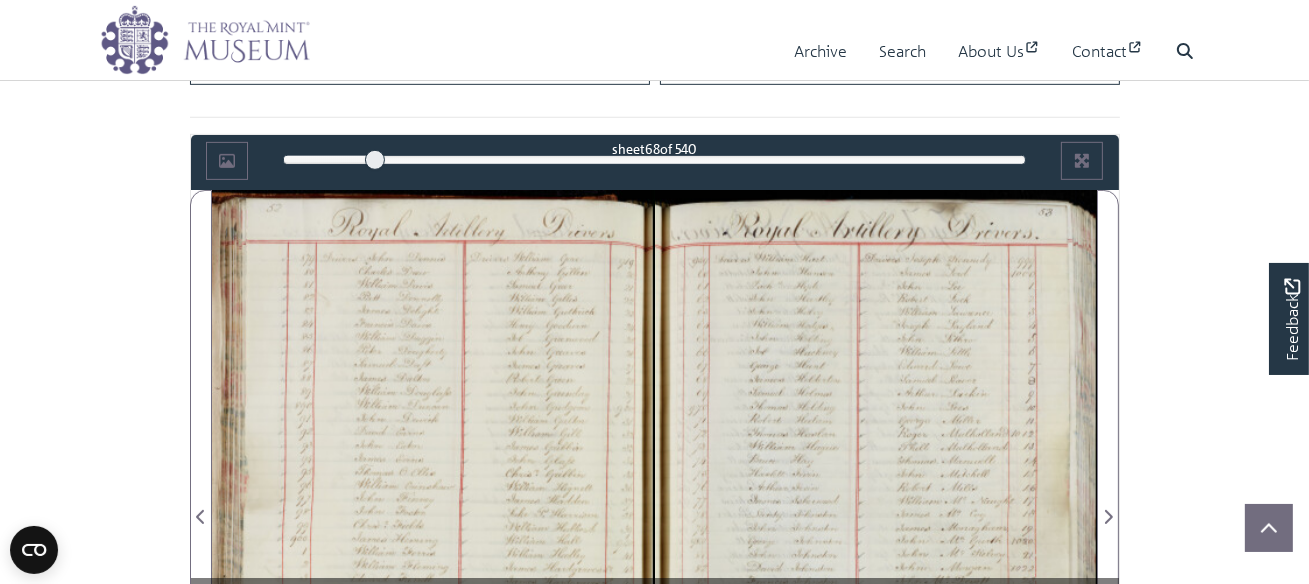 scroll, scrollTop: 1202, scrollLeft: 0, axis: vertical 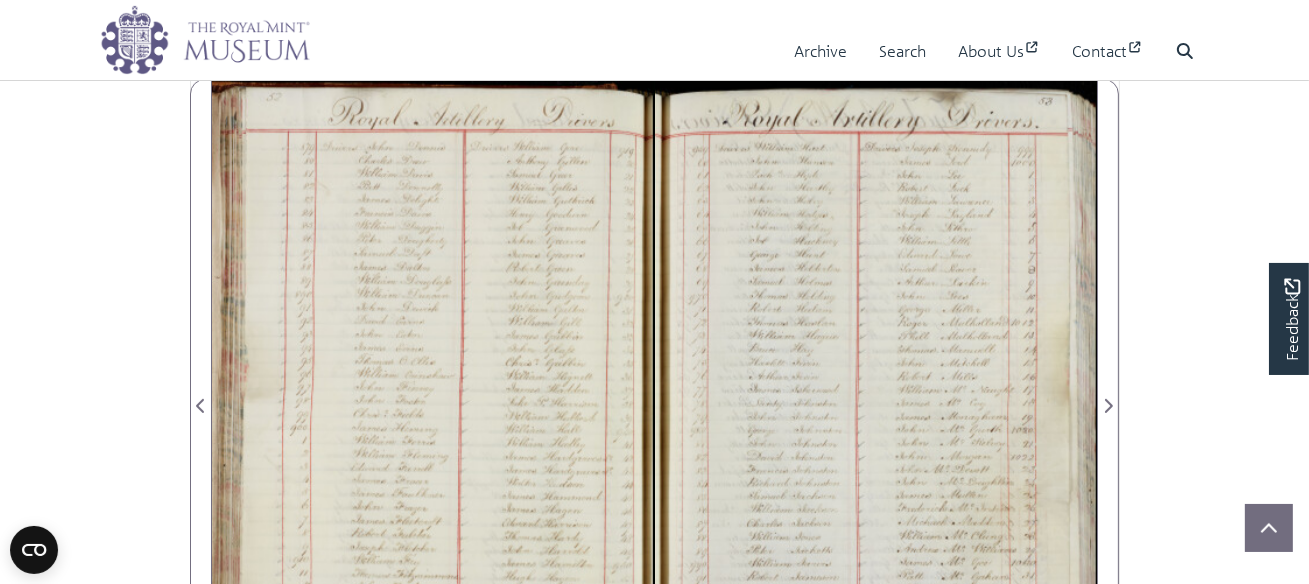 click at bounding box center [433, 394] 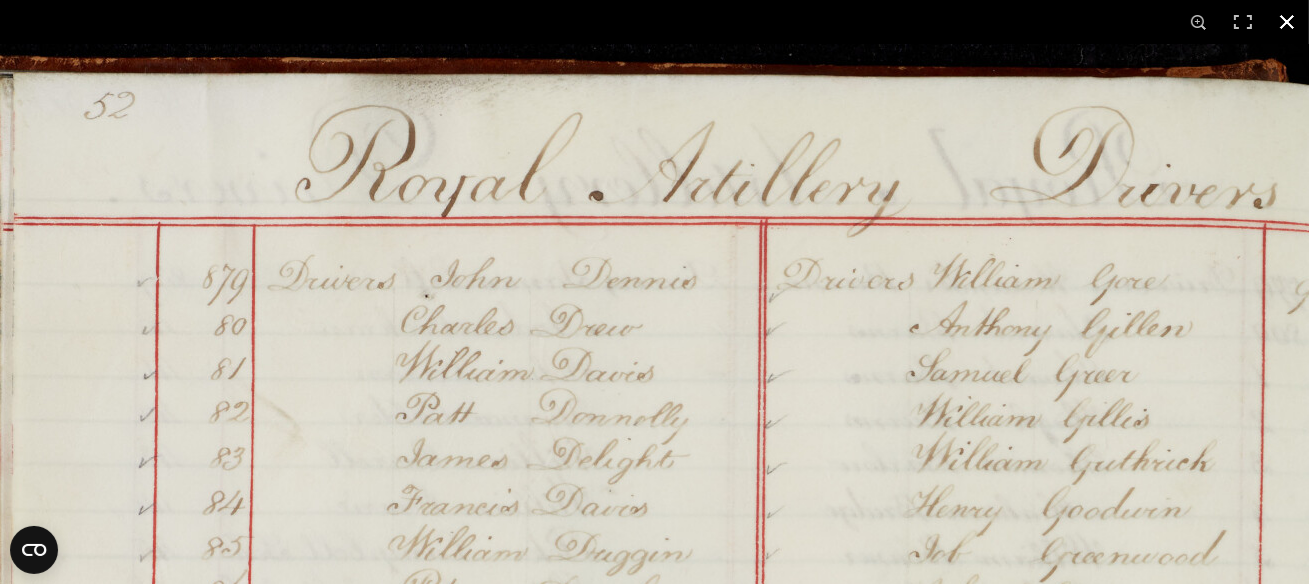 click at bounding box center [1287, 22] 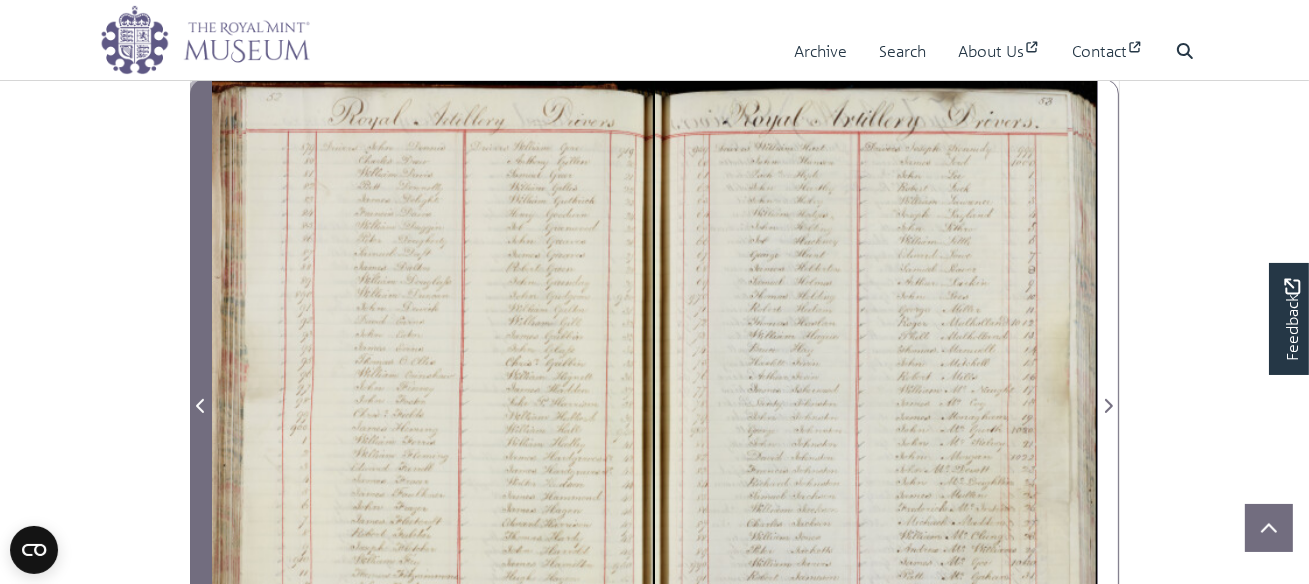 click at bounding box center (201, 406) 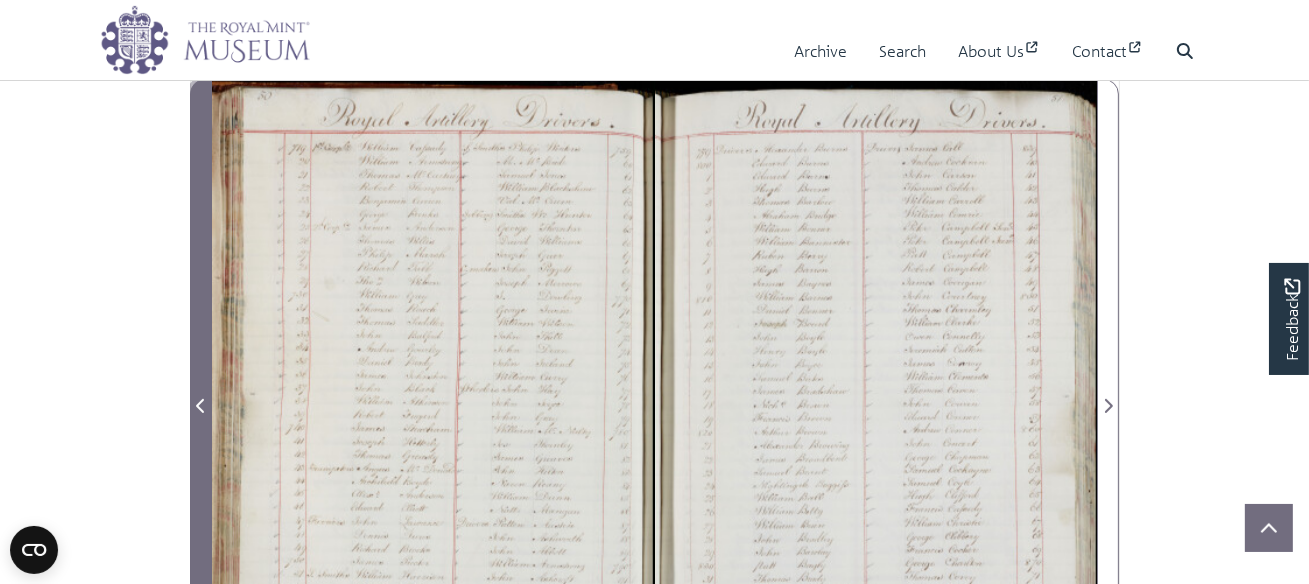 click at bounding box center (201, 406) 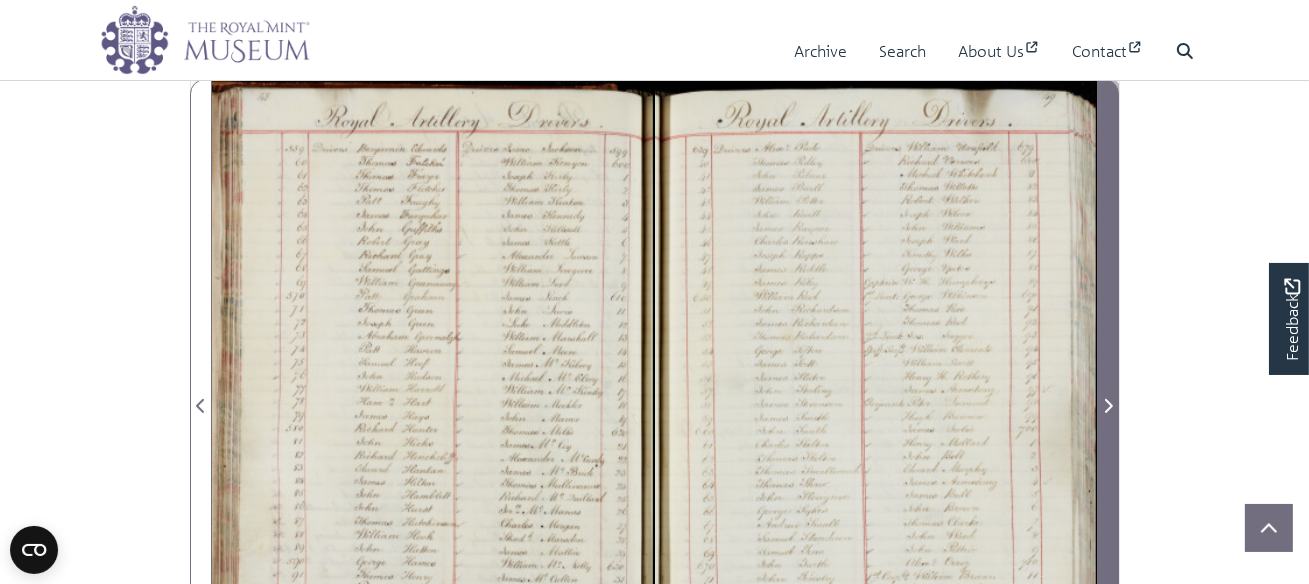 click at bounding box center [1108, 406] 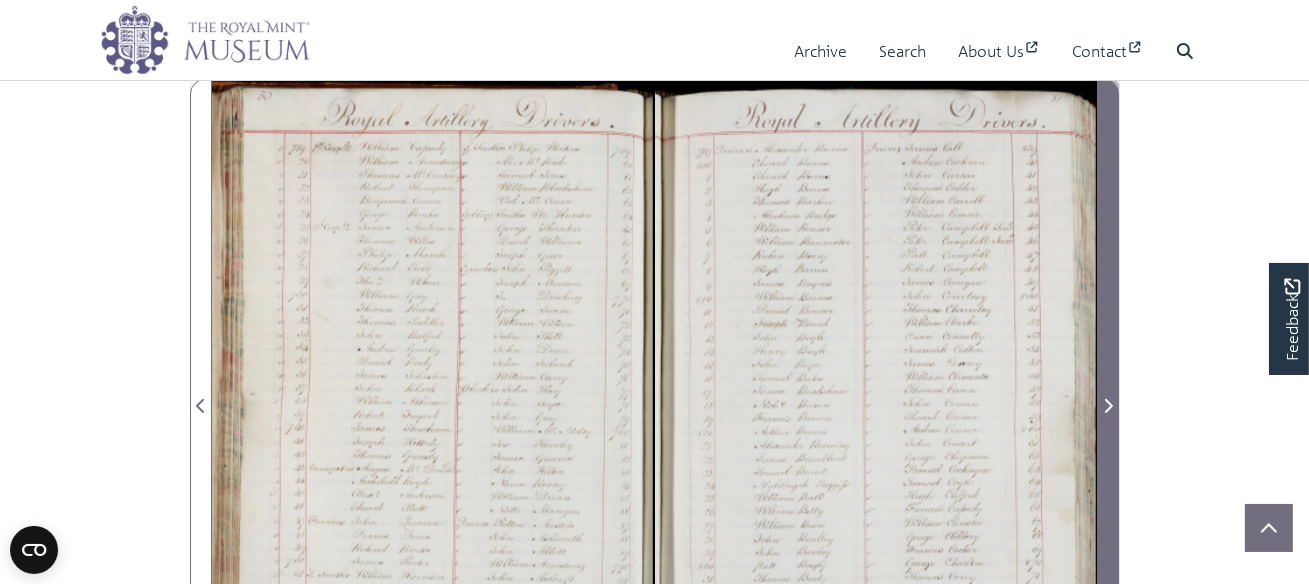 click at bounding box center (1108, 406) 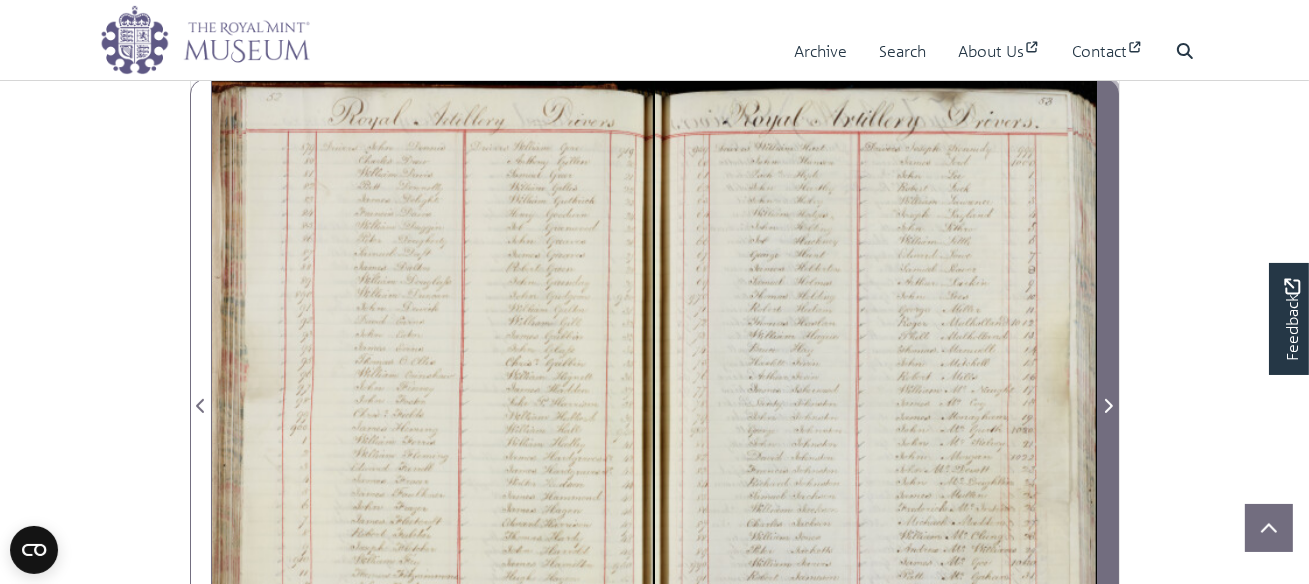 click at bounding box center (1108, 406) 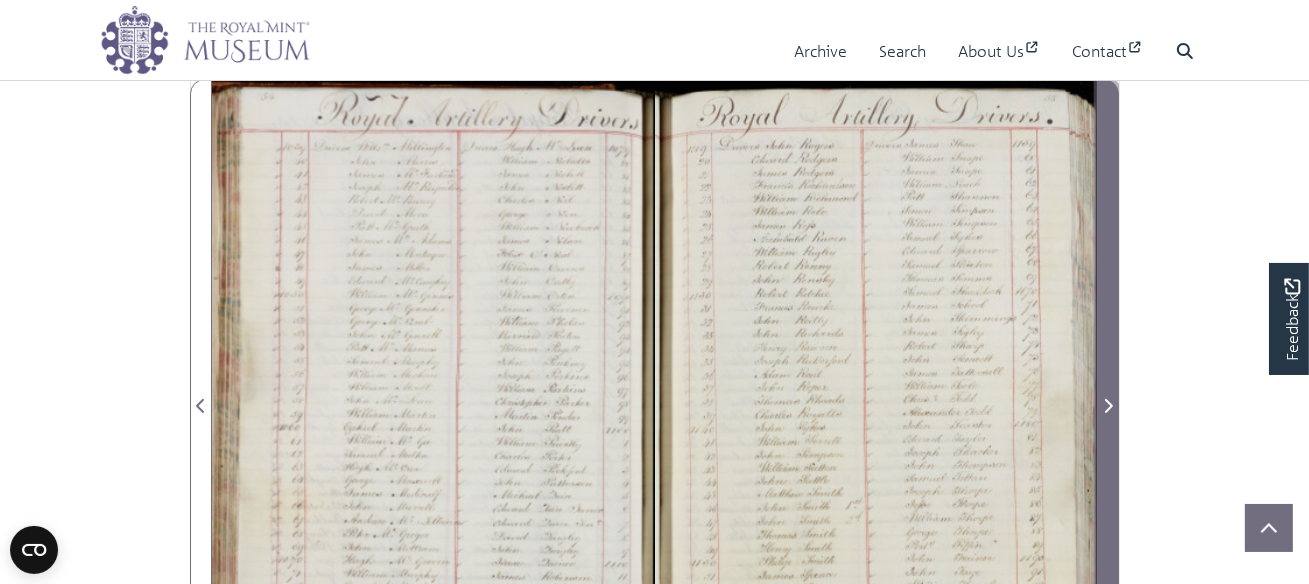 click at bounding box center (1108, 406) 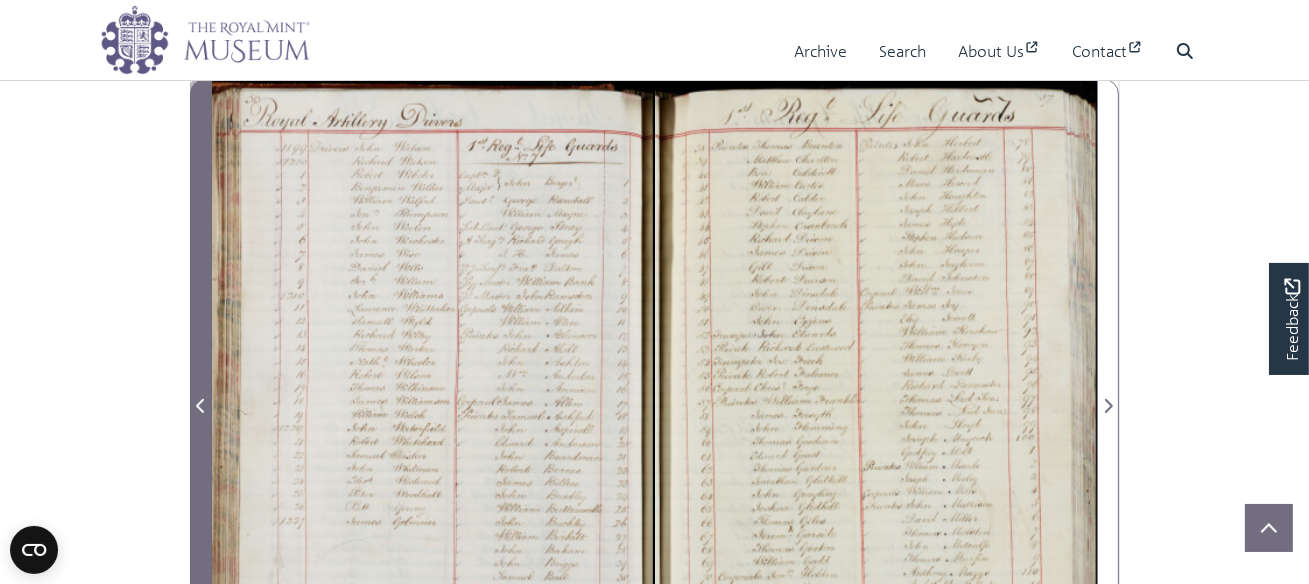 click at bounding box center (201, 406) 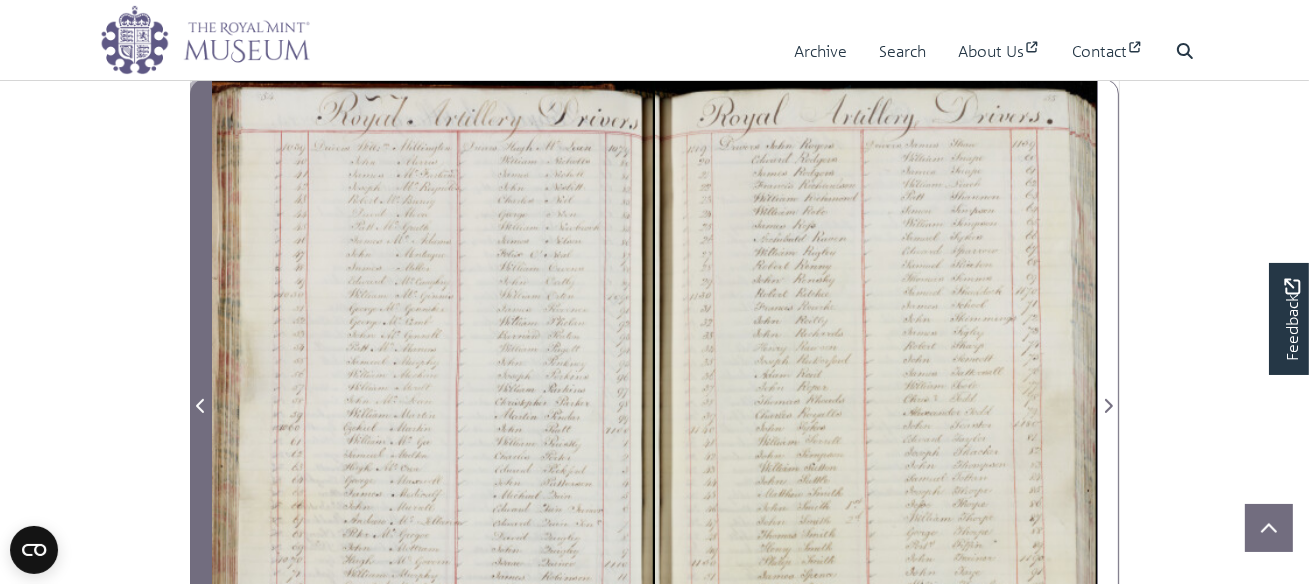 click at bounding box center (201, 406) 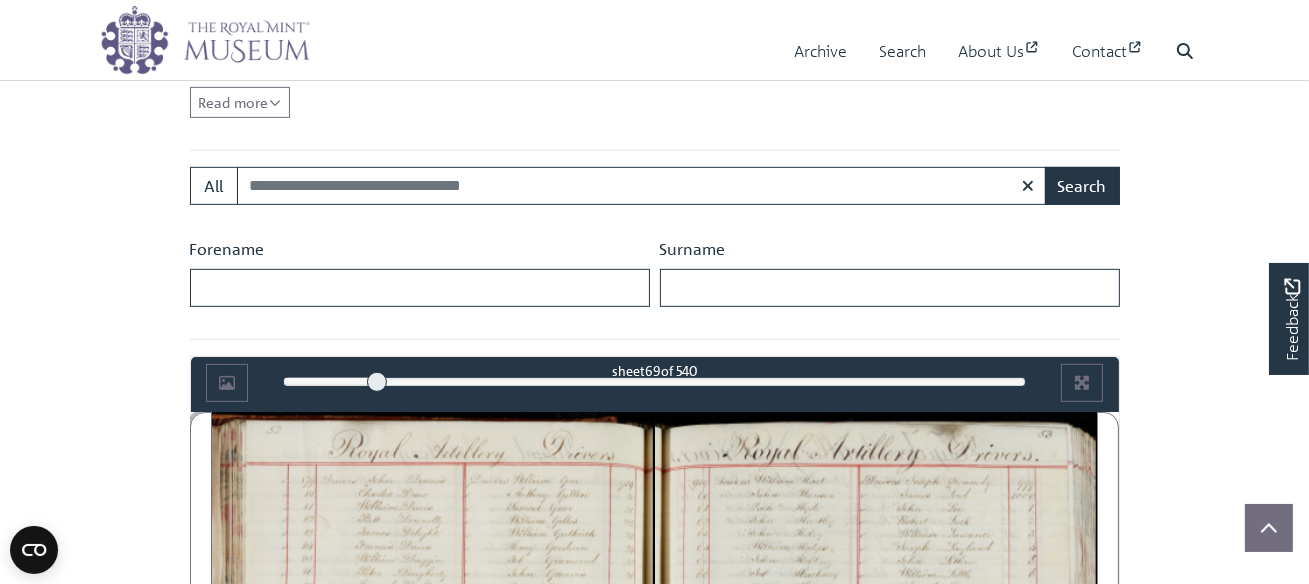 scroll, scrollTop: 1314, scrollLeft: 0, axis: vertical 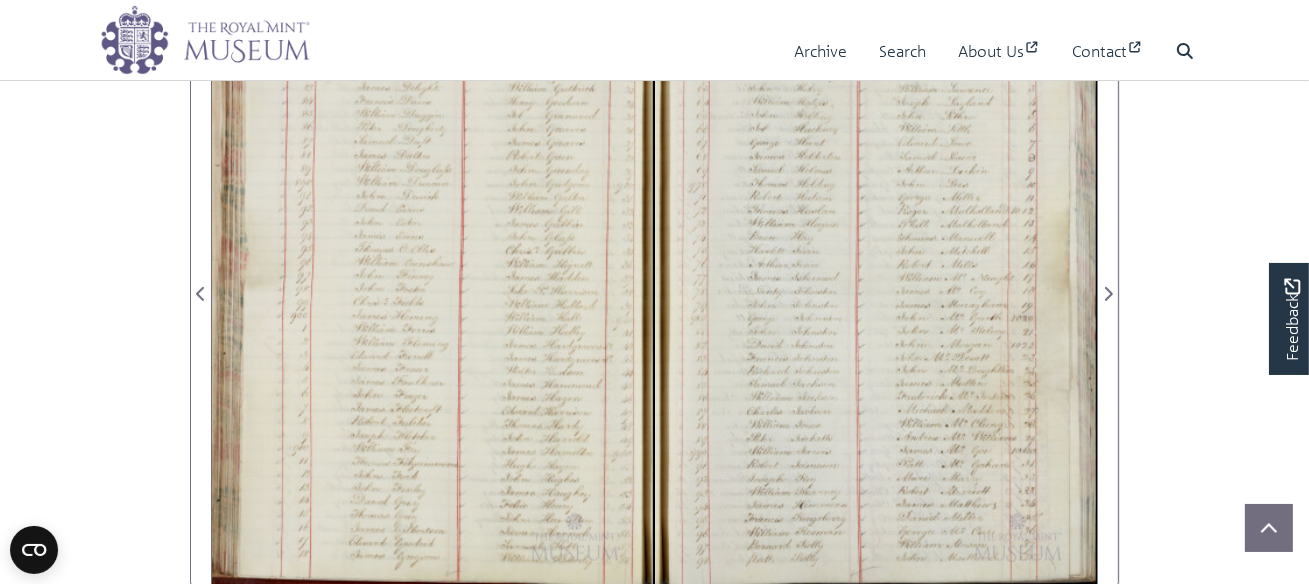 click at bounding box center (876, 282) 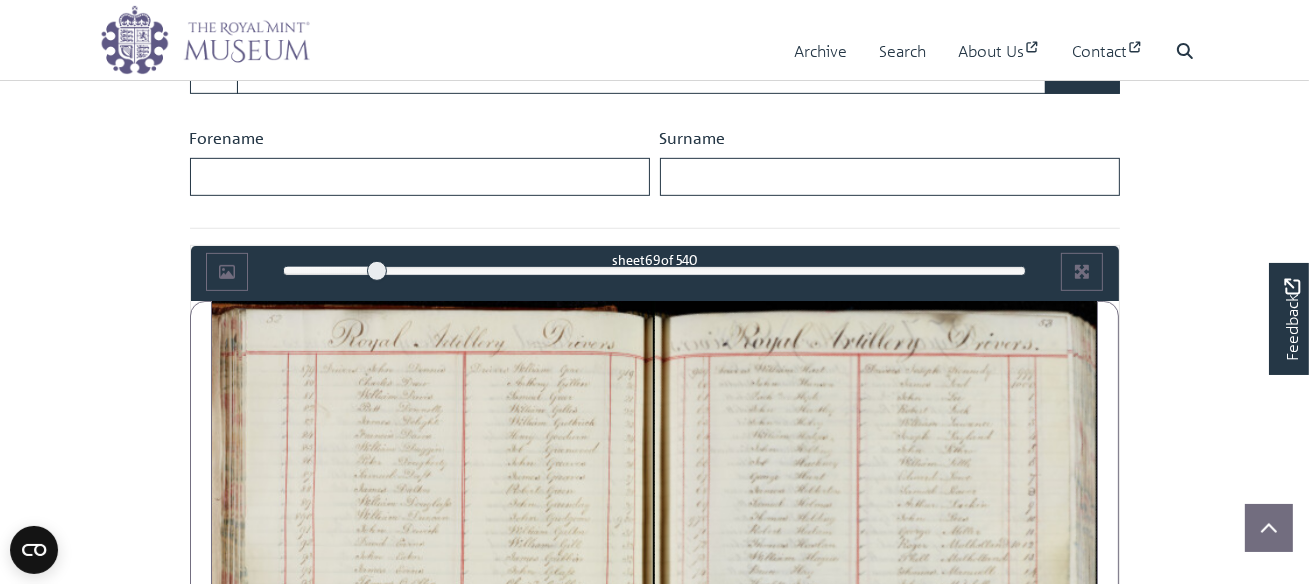 scroll, scrollTop: 1202, scrollLeft: 0, axis: vertical 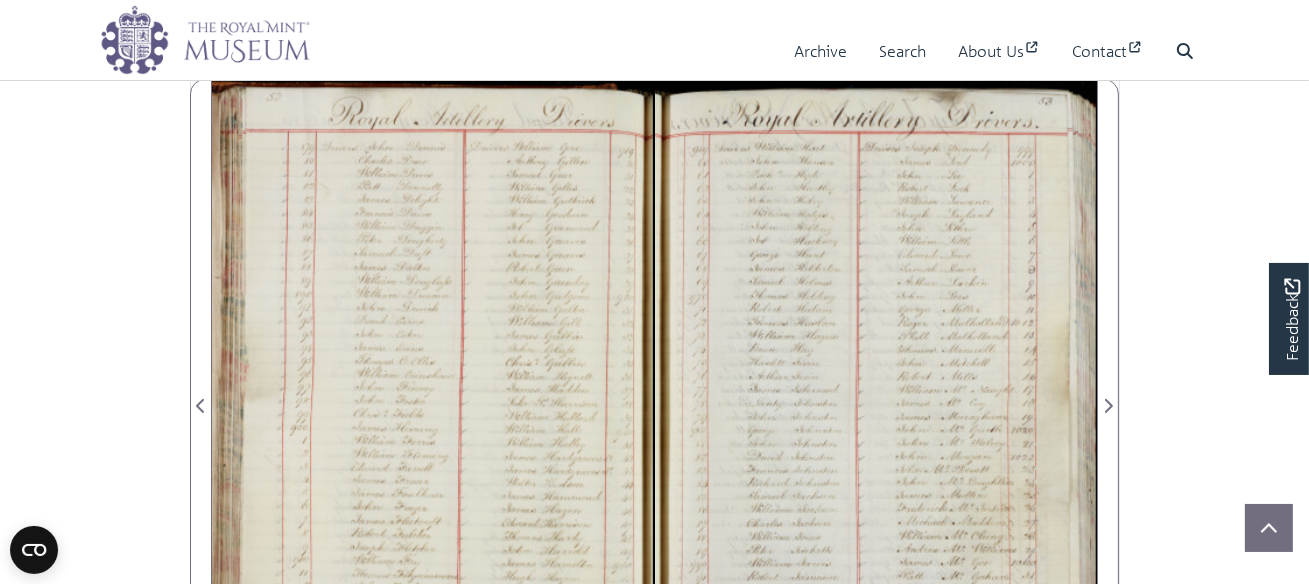 click at bounding box center (876, 394) 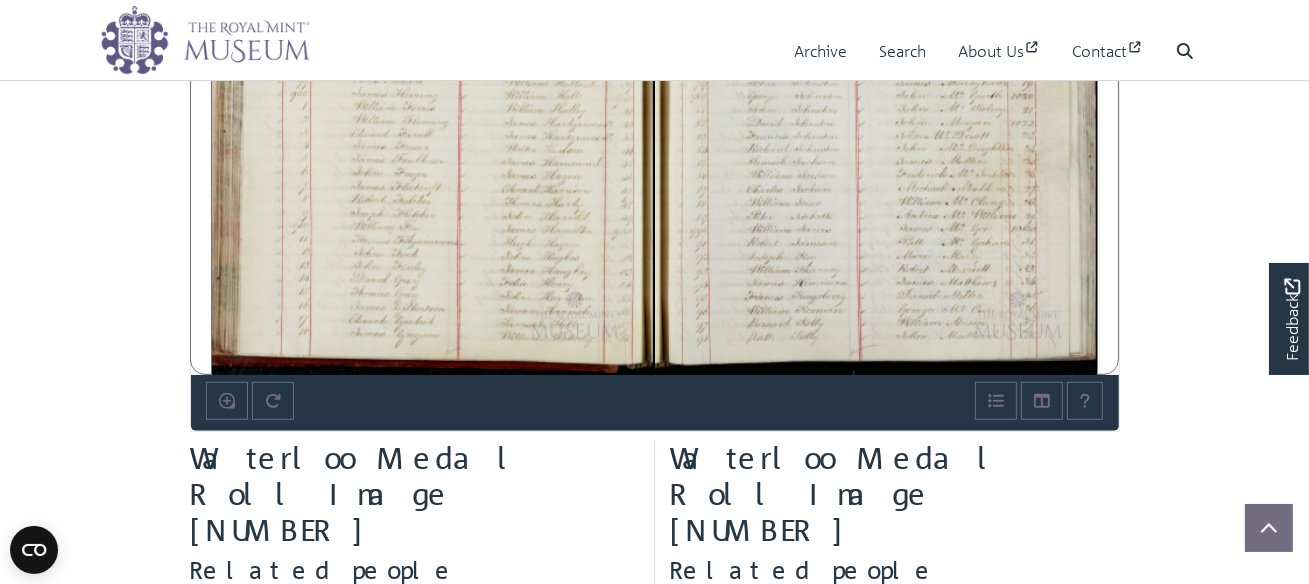 click at bounding box center [876, 60] 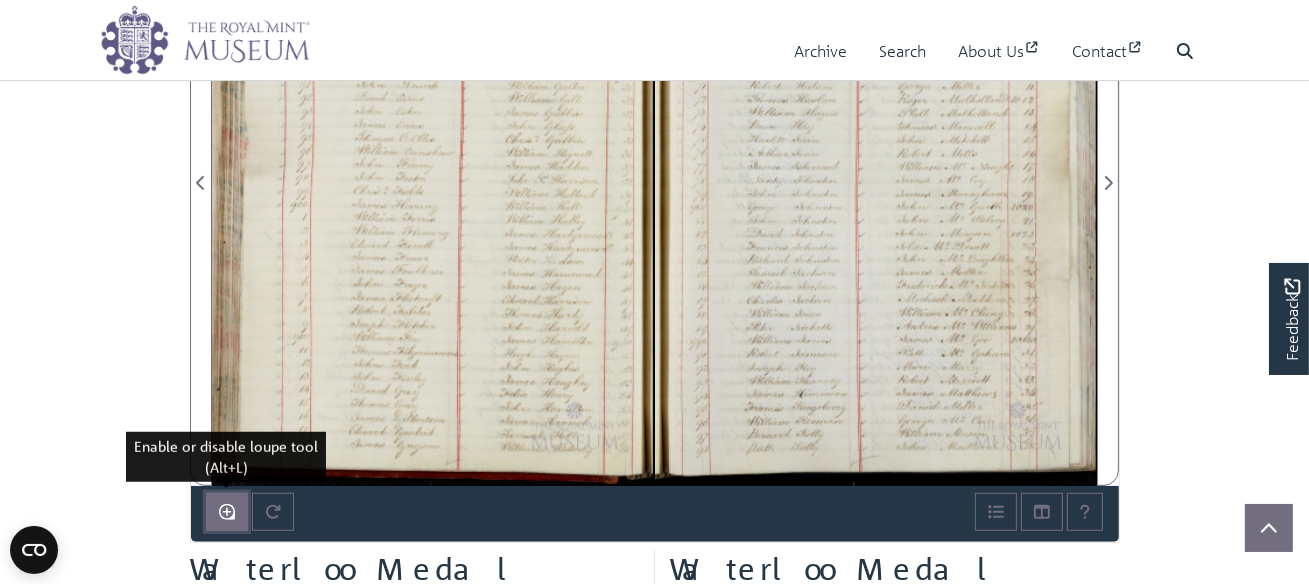 click 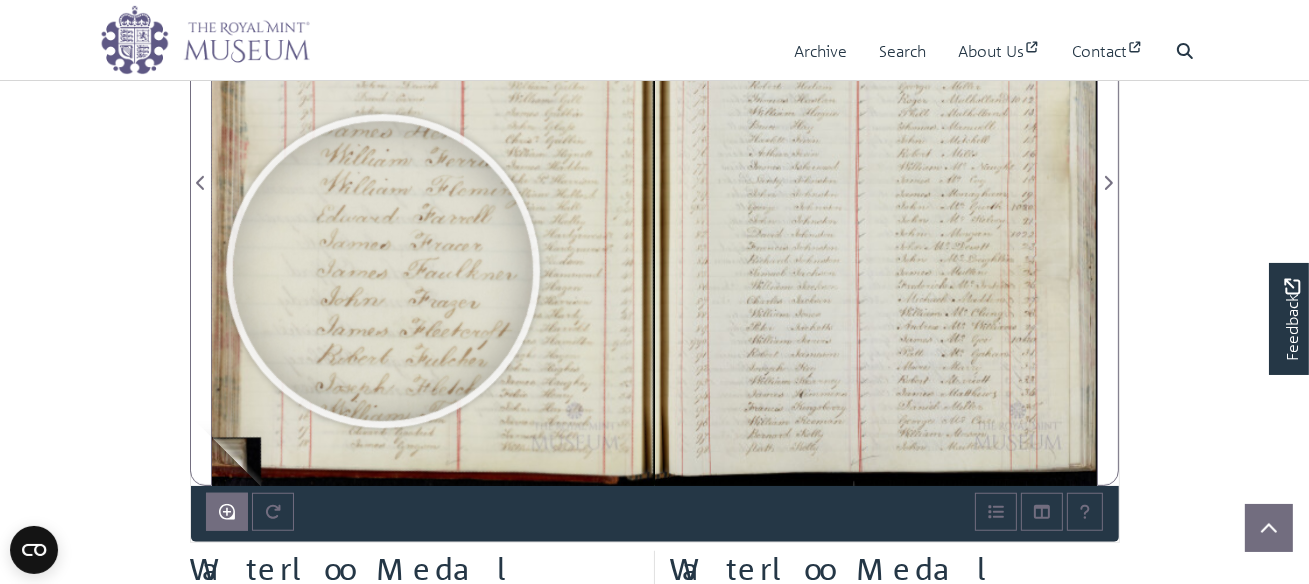 click at bounding box center (383, 270) 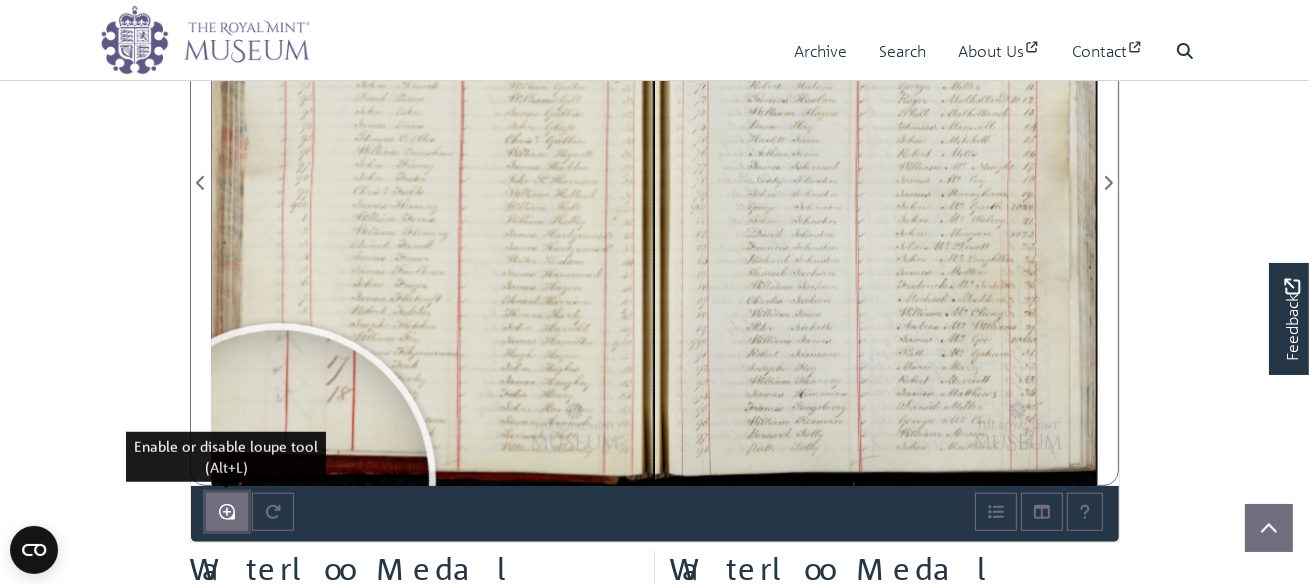 click 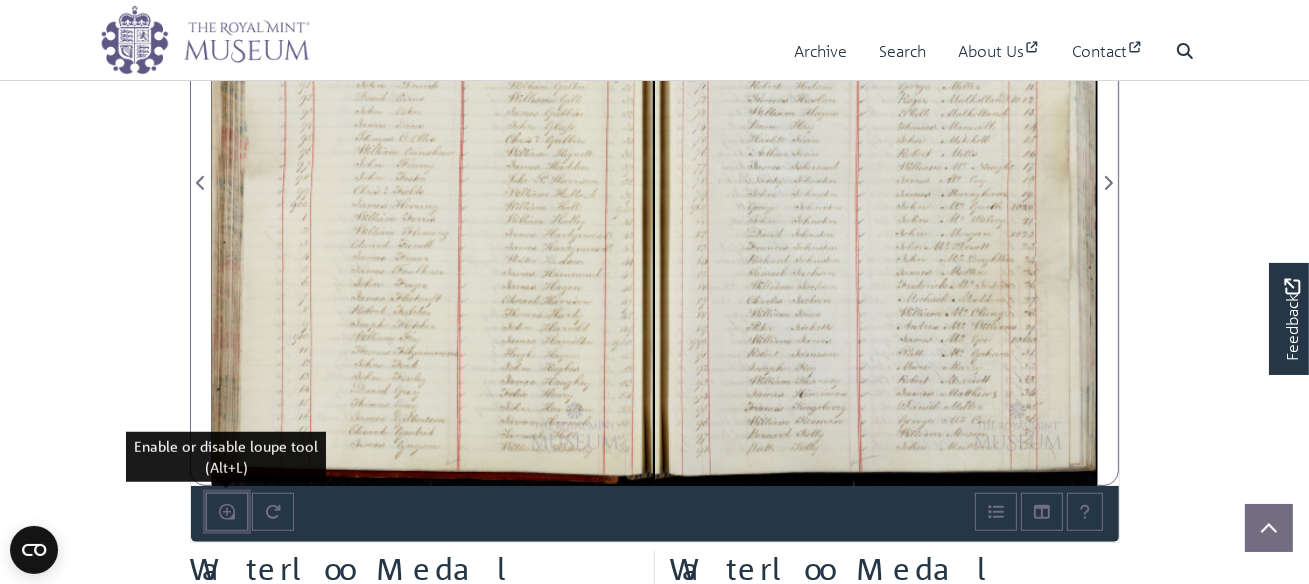 scroll, scrollTop: 1091, scrollLeft: 0, axis: vertical 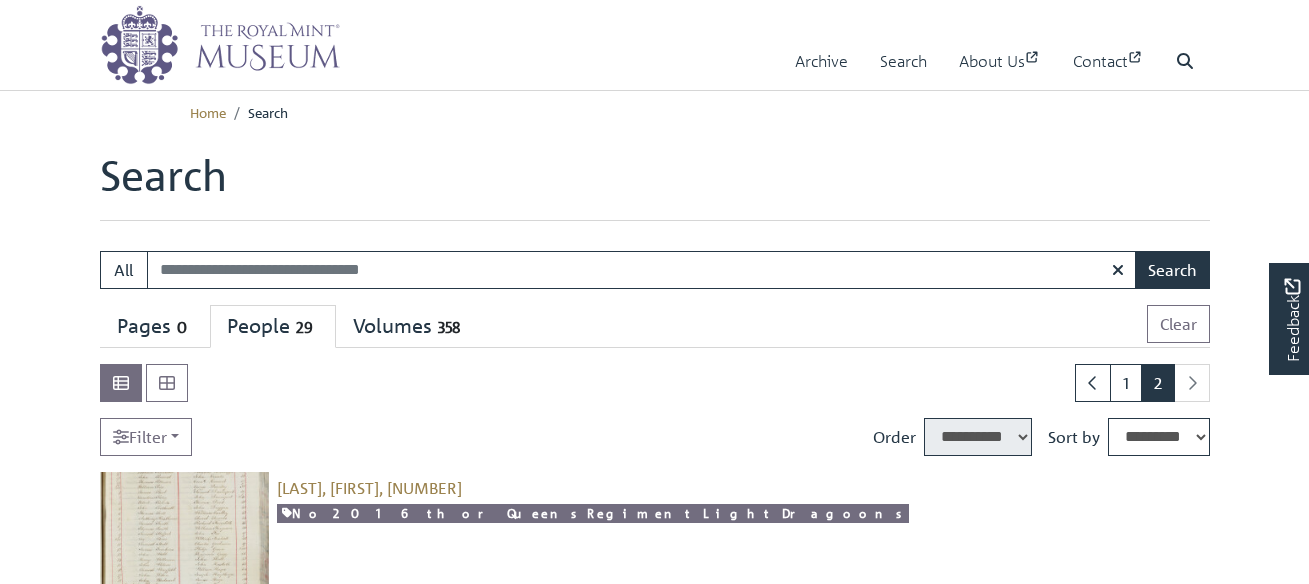 select on "****" 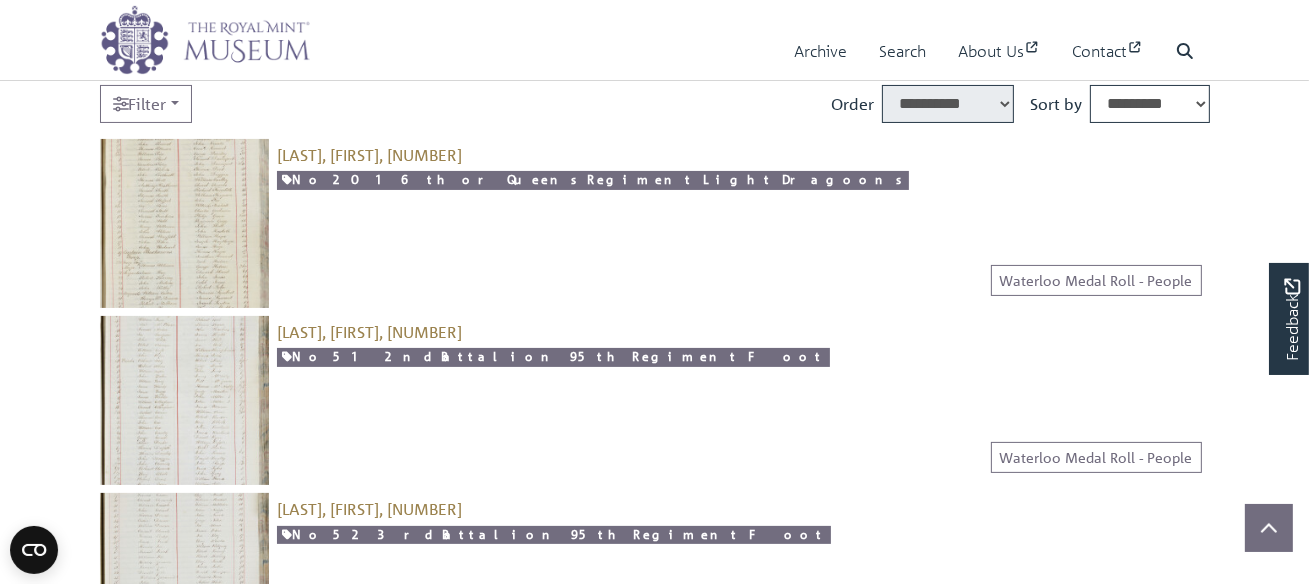 scroll, scrollTop: 111, scrollLeft: 0, axis: vertical 